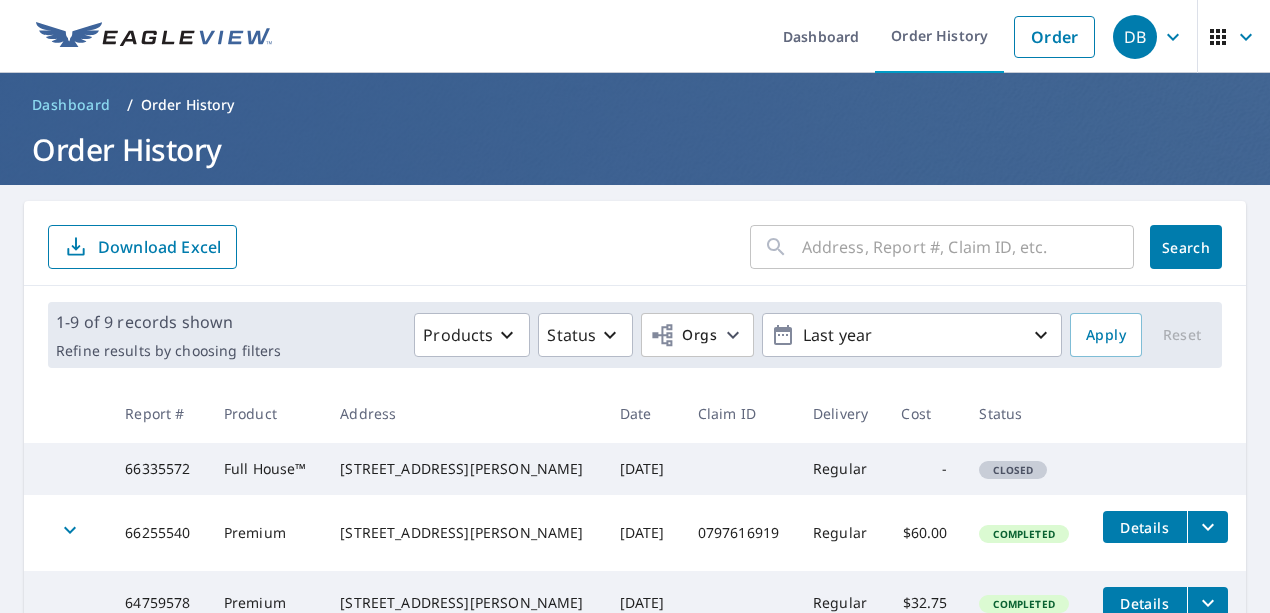 scroll, scrollTop: -17, scrollLeft: 0, axis: vertical 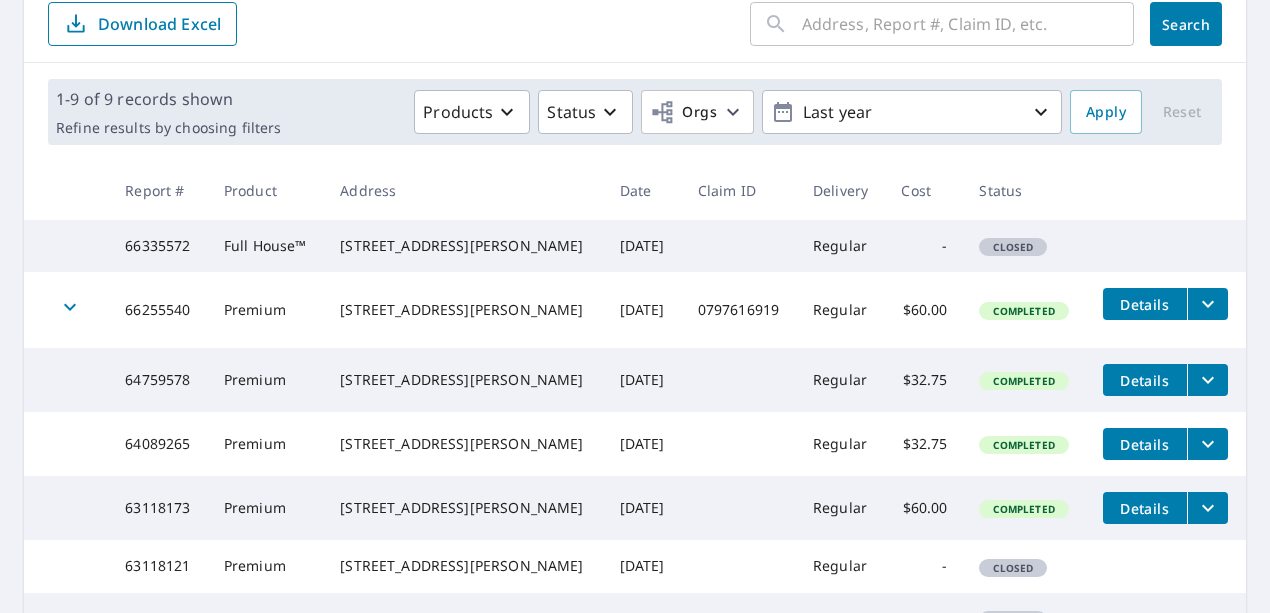 click on "Closed" at bounding box center (1013, 247) 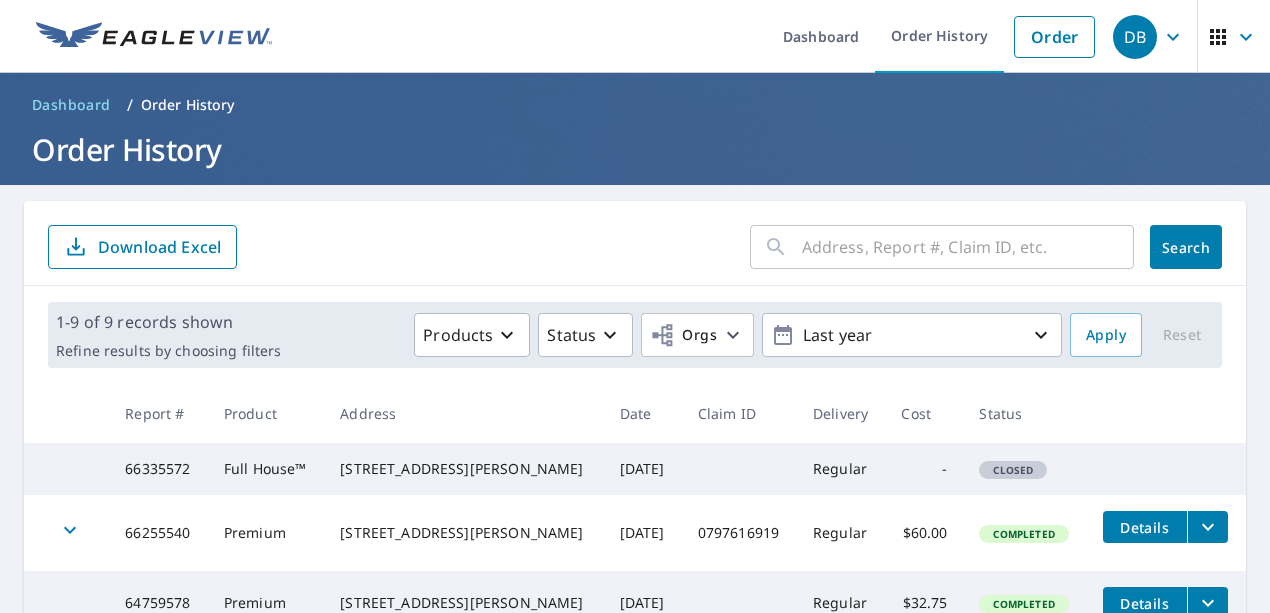 scroll, scrollTop: -22, scrollLeft: 0, axis: vertical 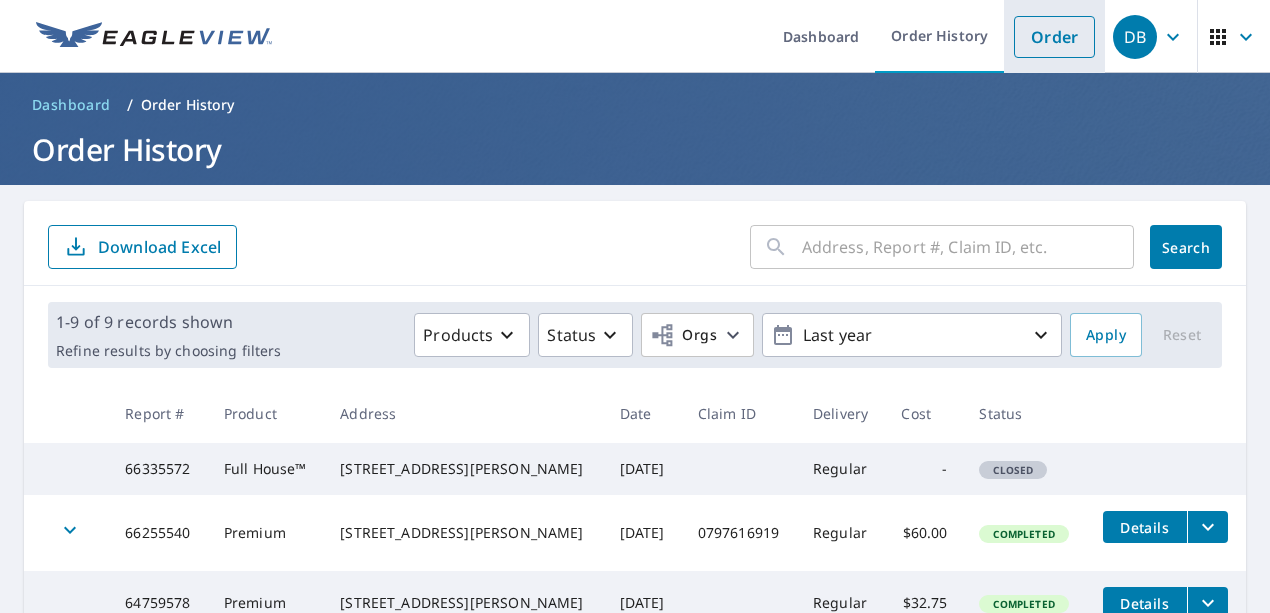 click on "Order" at bounding box center (1054, 37) 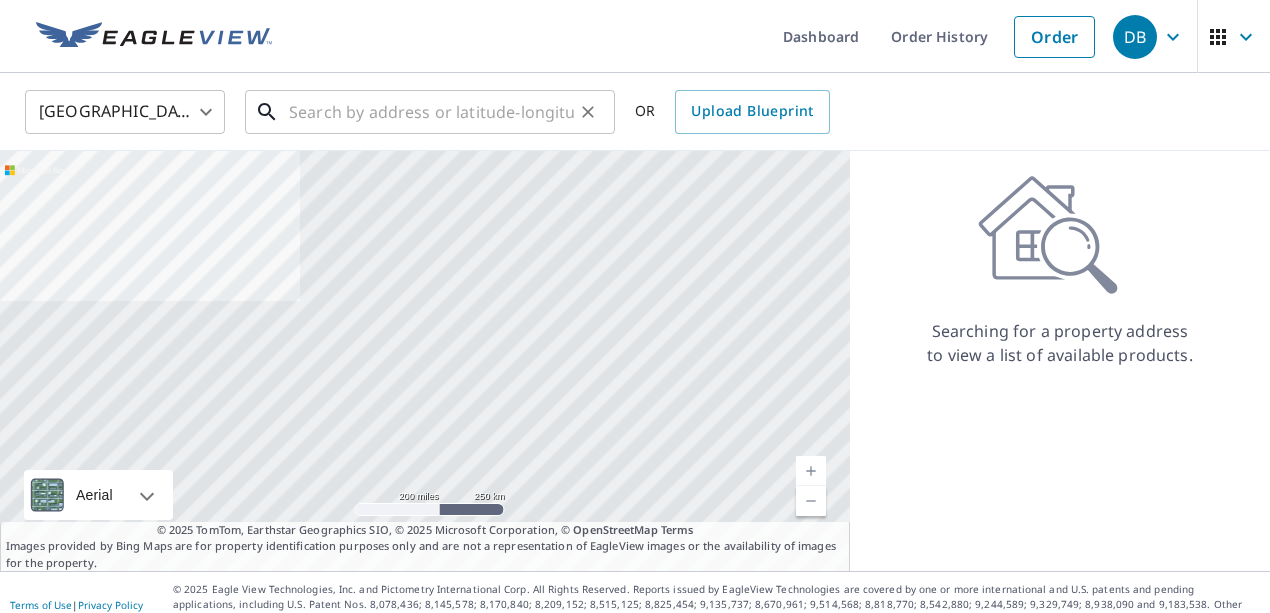 click at bounding box center (431, 112) 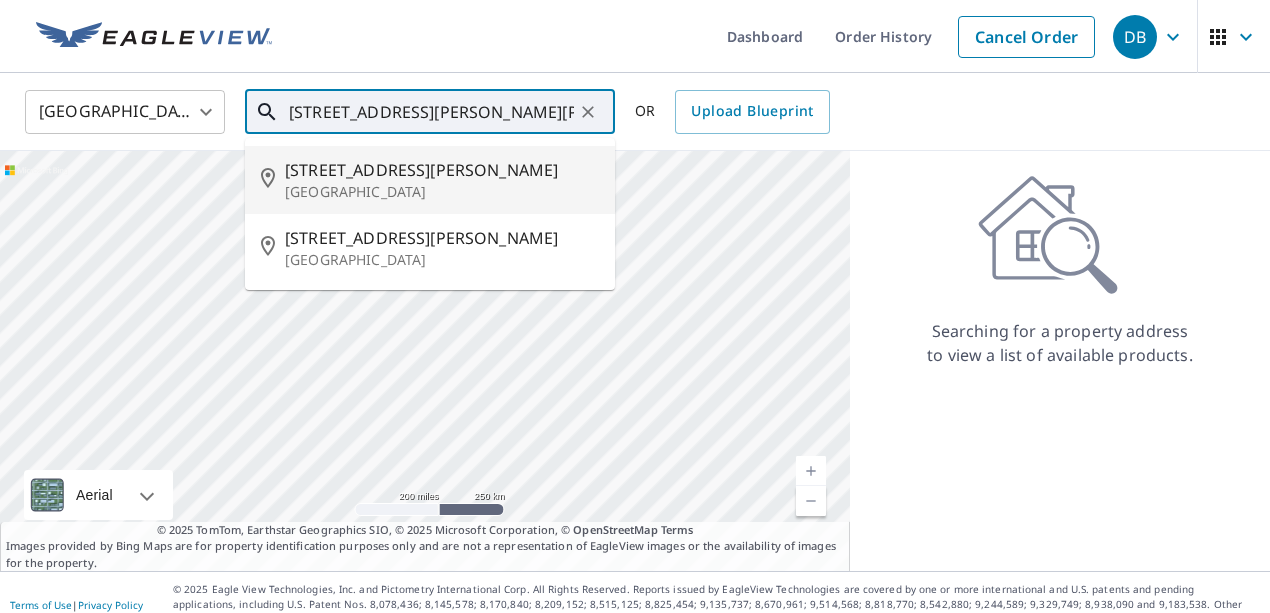 click on "337 Ridgeway Rd" at bounding box center [442, 170] 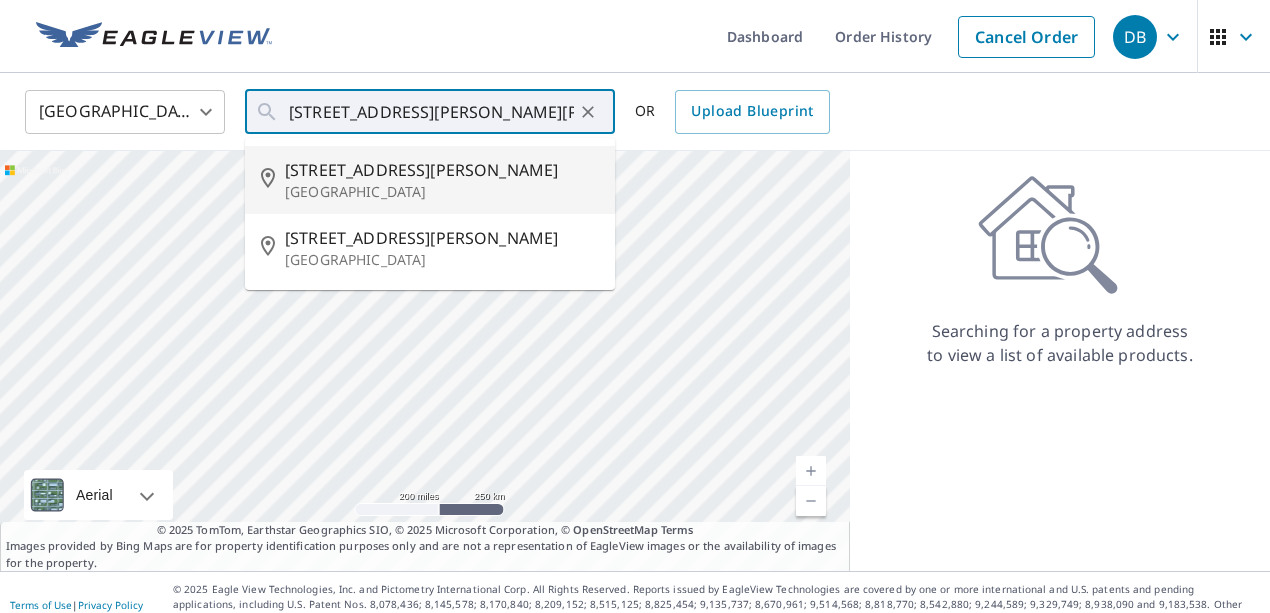 type on "337 Ridgeway Rd Lexington, KY 40502" 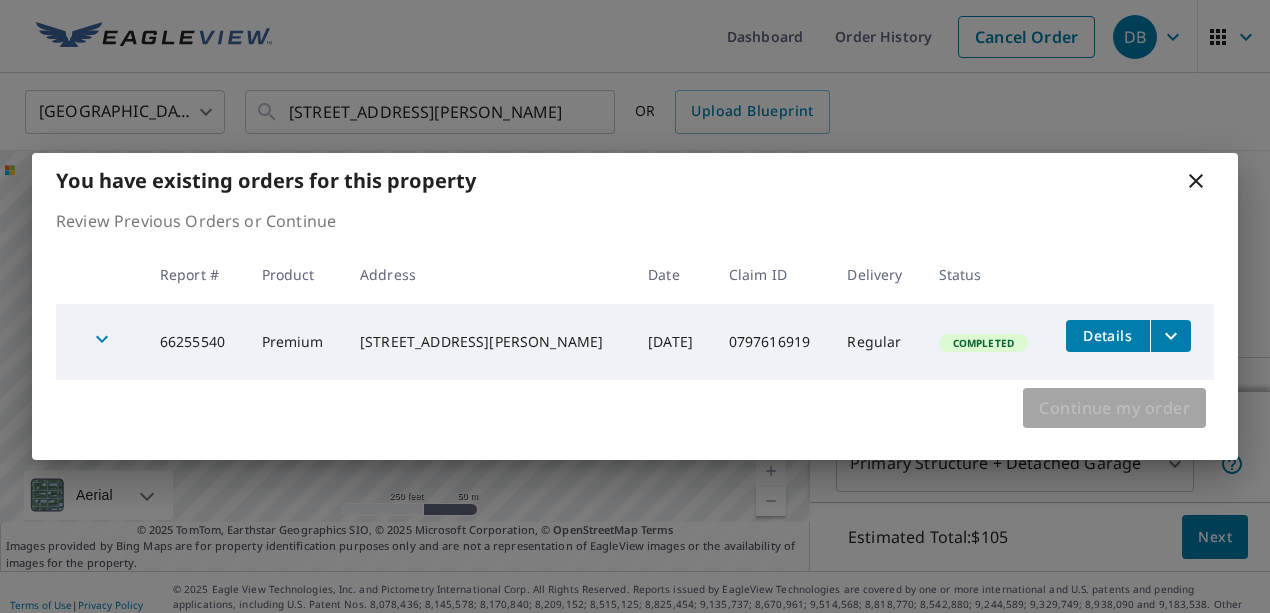 click on "Continue my order" at bounding box center [1114, 408] 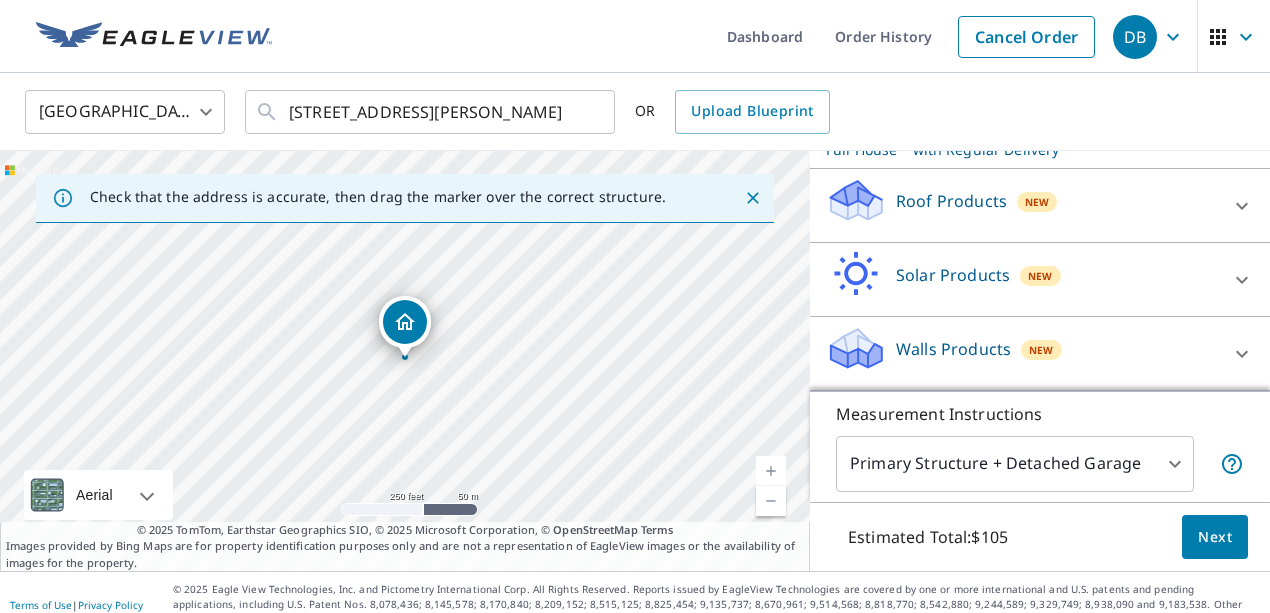scroll, scrollTop: 284, scrollLeft: 0, axis: vertical 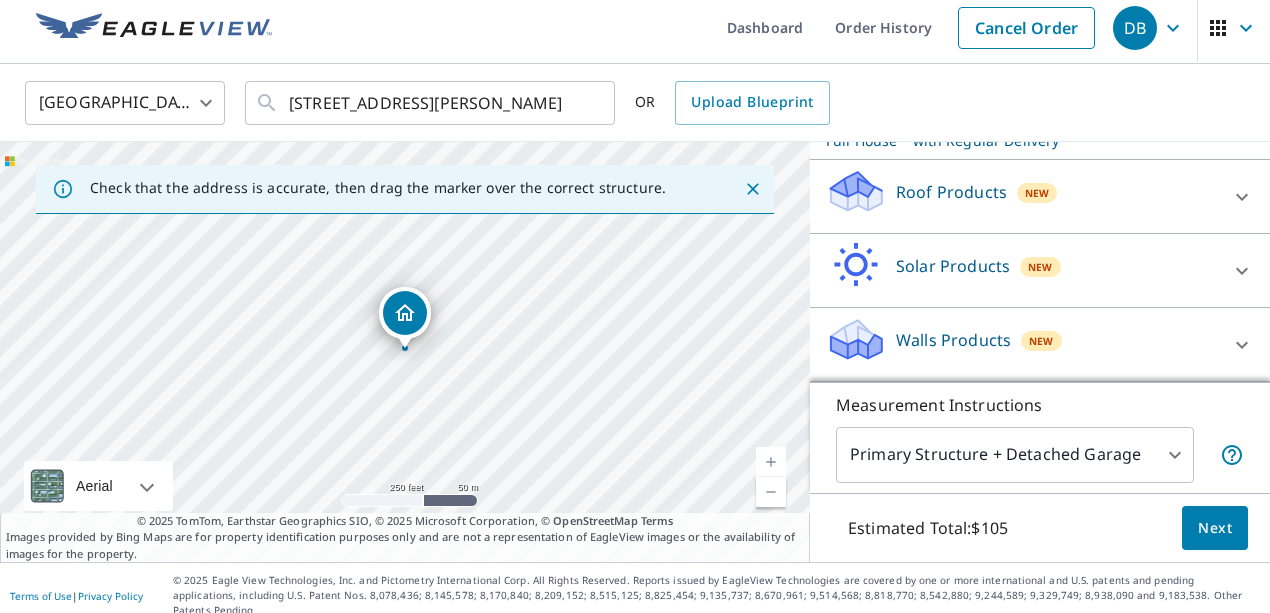 click on "Walls Products" at bounding box center [953, 340] 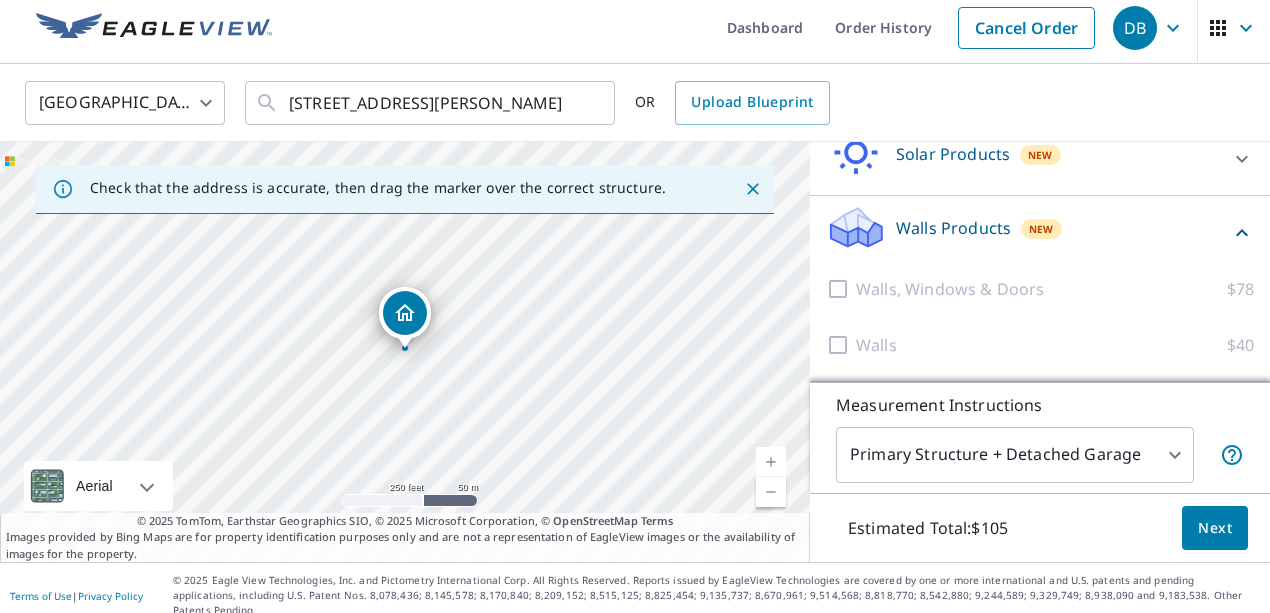 scroll, scrollTop: 396, scrollLeft: 0, axis: vertical 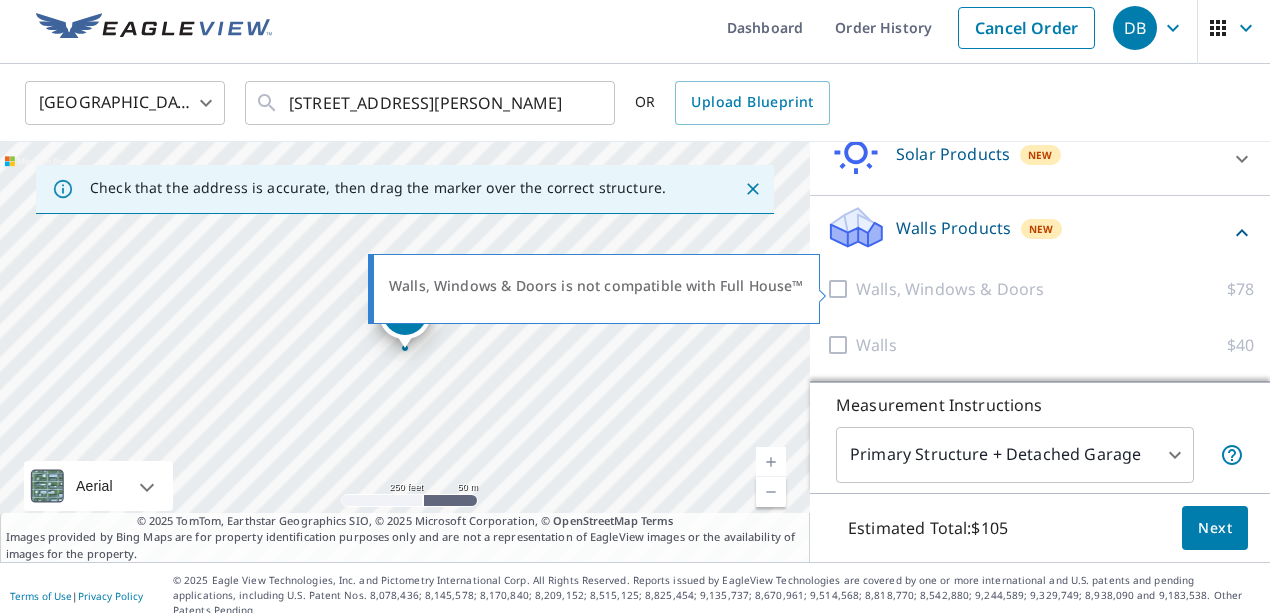 click at bounding box center (841, 289) 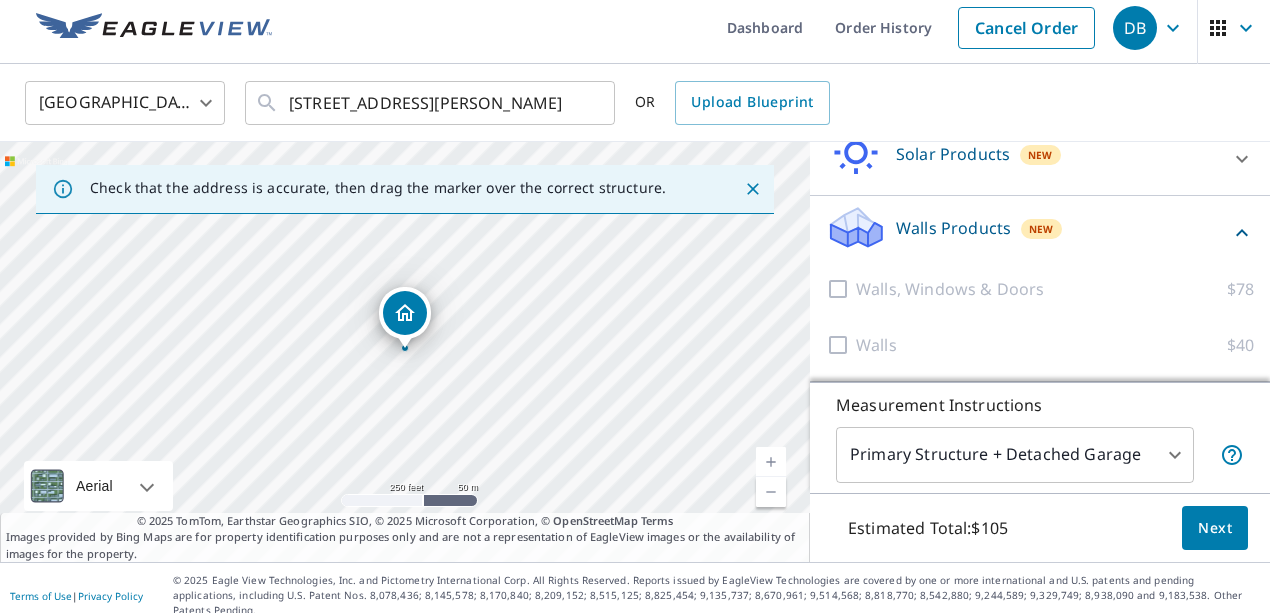 scroll, scrollTop: 0, scrollLeft: 0, axis: both 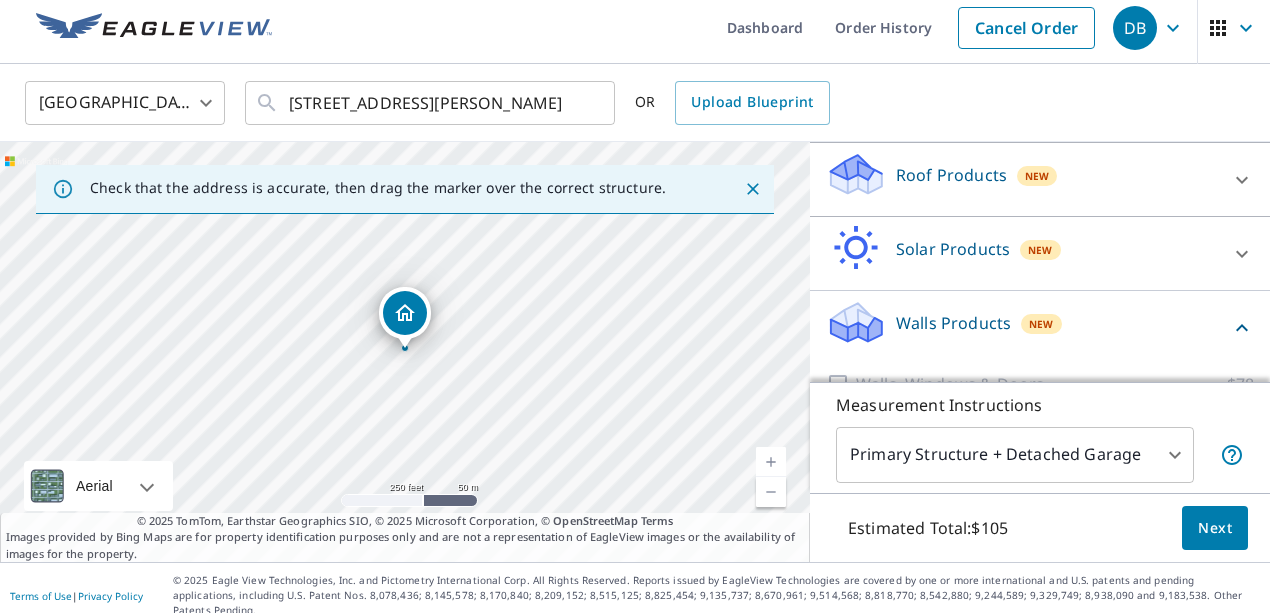 click on "Roof Products New" at bounding box center [1022, 179] 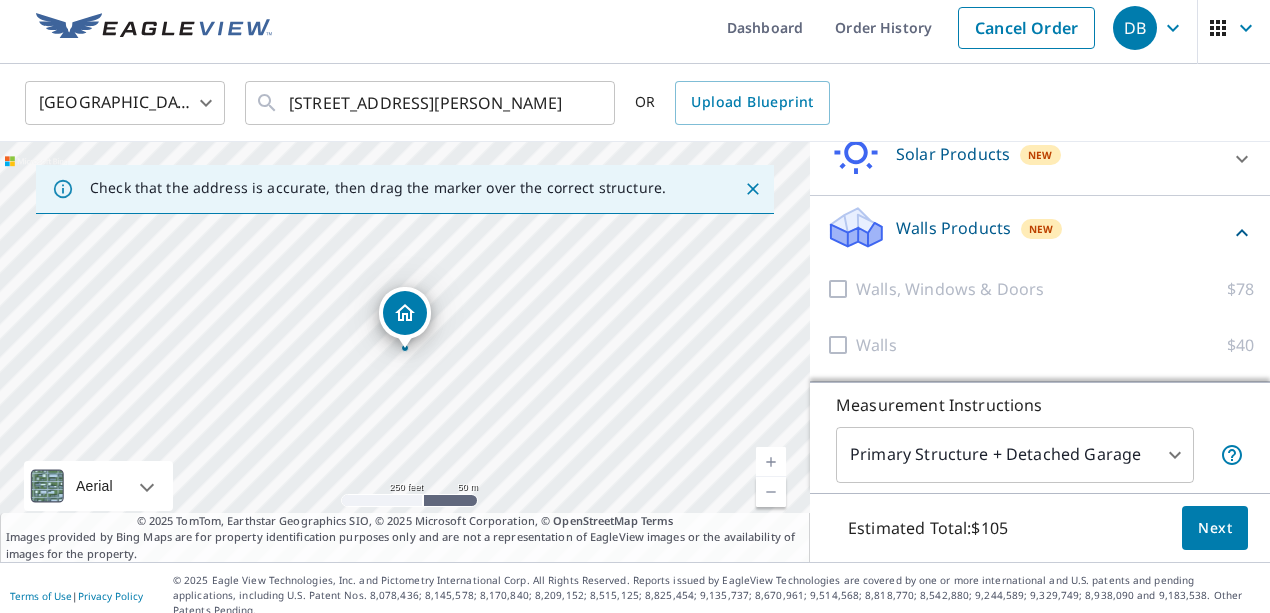 click 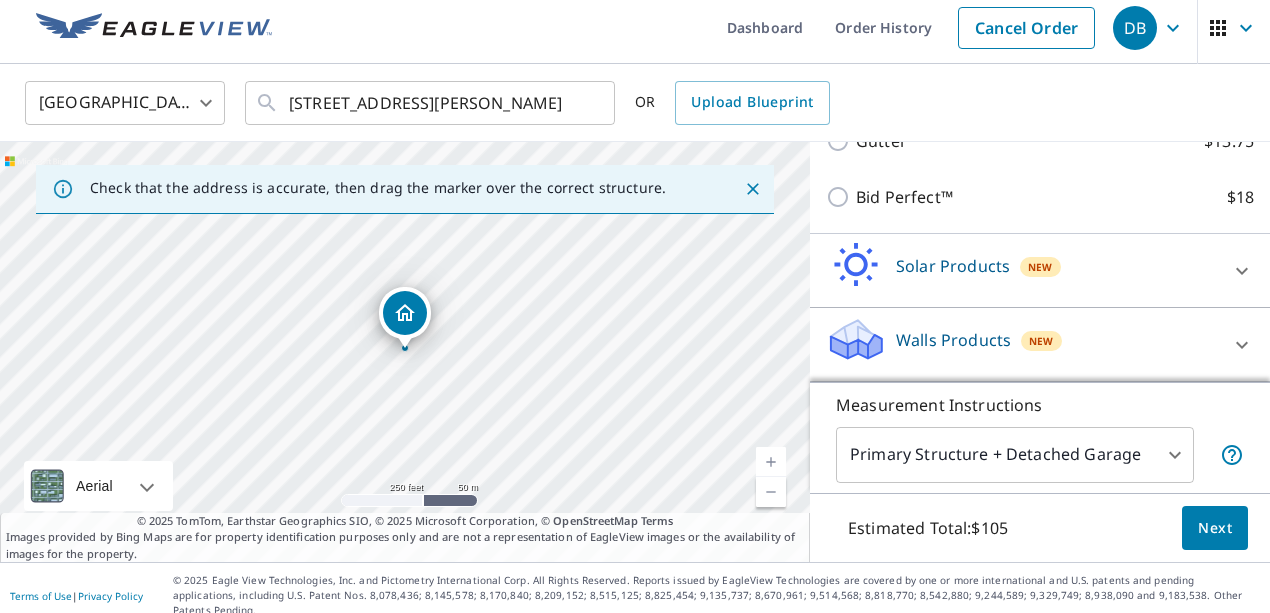 scroll, scrollTop: 508, scrollLeft: 0, axis: vertical 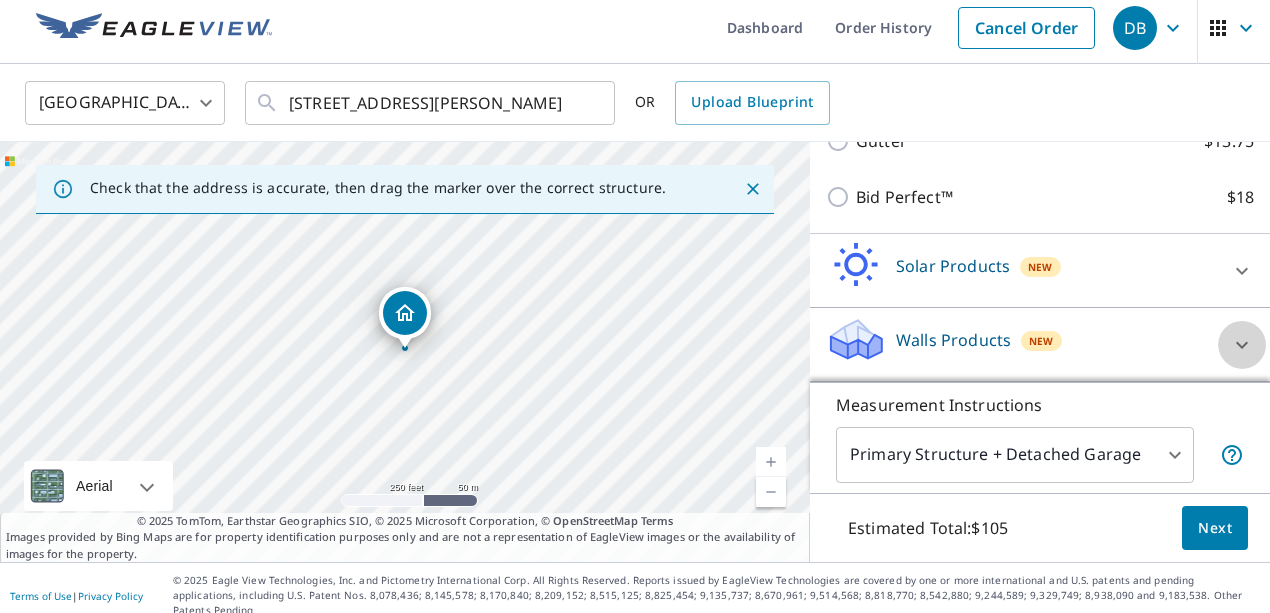 click 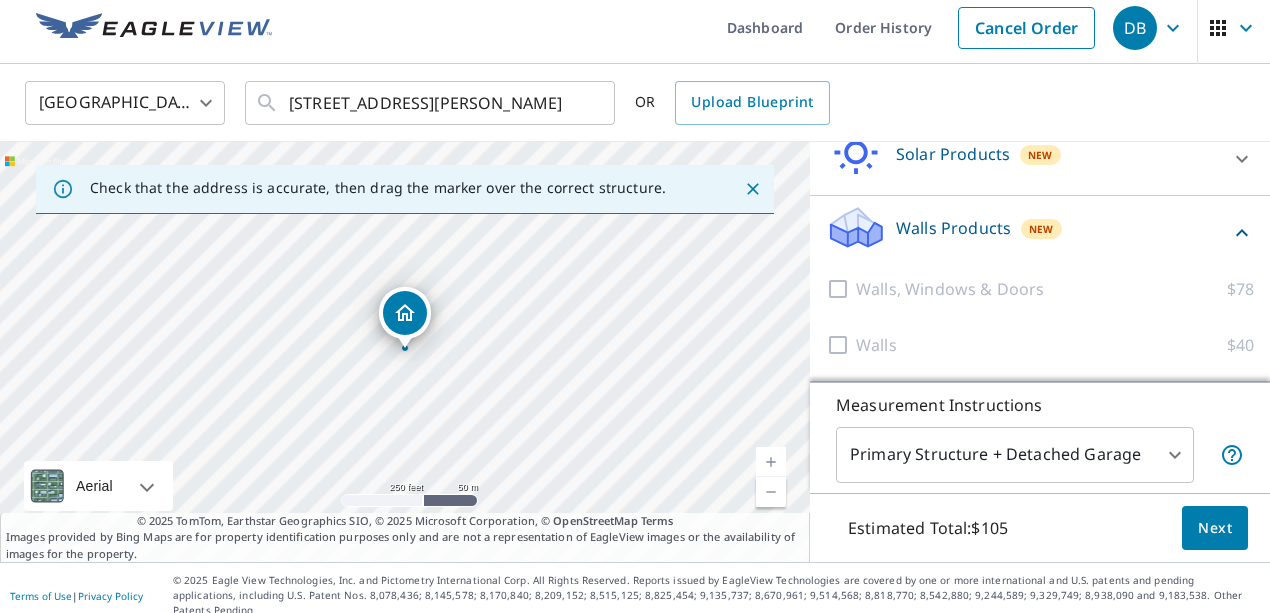 scroll, scrollTop: 620, scrollLeft: 0, axis: vertical 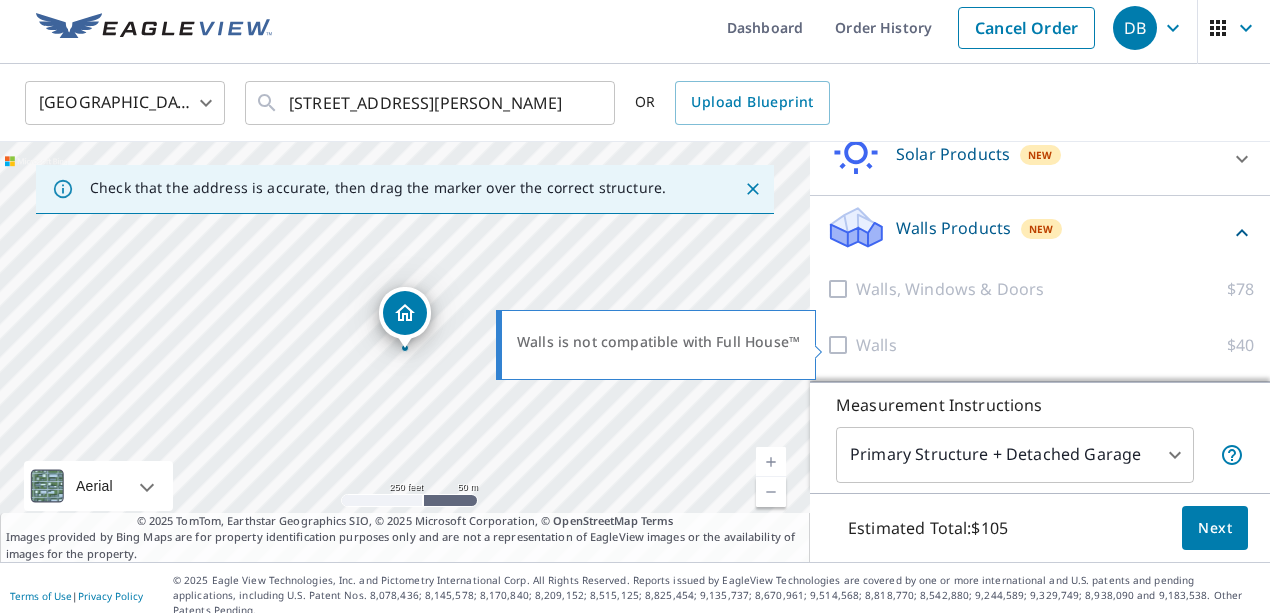 click at bounding box center (841, 345) 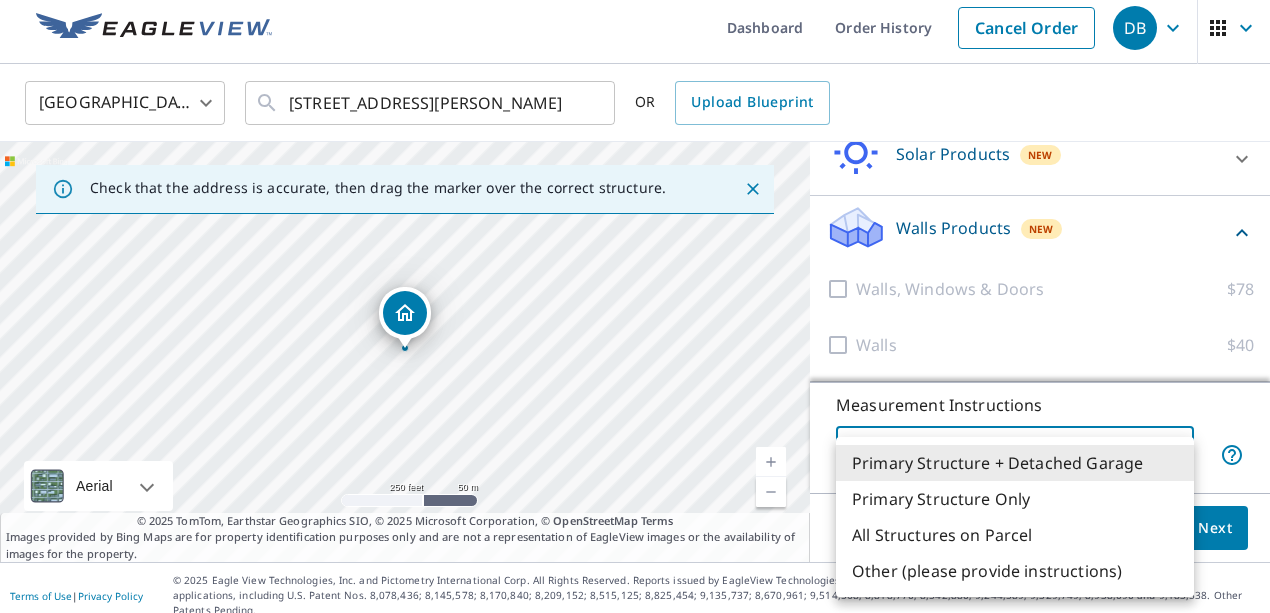 click on "DB DB
Dashboard Order History Cancel Order DB United States US ​ 337 Ridgeway Rd Lexington, KY 40502 ​ OR Upload Blueprint Check that the address is accurate, then drag the marker over the correct structure. 337 Ridgeway Rd Lexington, KY 40502 Aerial Road A standard road map Aerial A detailed look from above Labels Labels 250 feet 50 m © 2025 TomTom, © Vexcel Imaging, © 2025 Microsoft Corporation,  © OpenStreetMap Terms © 2025 TomTom, Earthstar Geographics SIO, © 2025 Microsoft Corporation, ©   OpenStreetMap   Terms Images provided by Bing Maps are for property identification purposes only and are not a representation of EagleView images or the availability of images for the property. PROPERTY TYPE Residential Commercial Multi-Family This is a complex BUILDING ID 337 Ridgeway Rd, Lexington, KY, 40502 Full House Products New Full House™ with Regular Delivery Full House™ $105 Delivery Regular $0 8 ​ Roof Products New Premium $32.75 - $87 QuickSquares™ $18 Gutter $13.75 Bid Perfect™ 1" at bounding box center (635, 306) 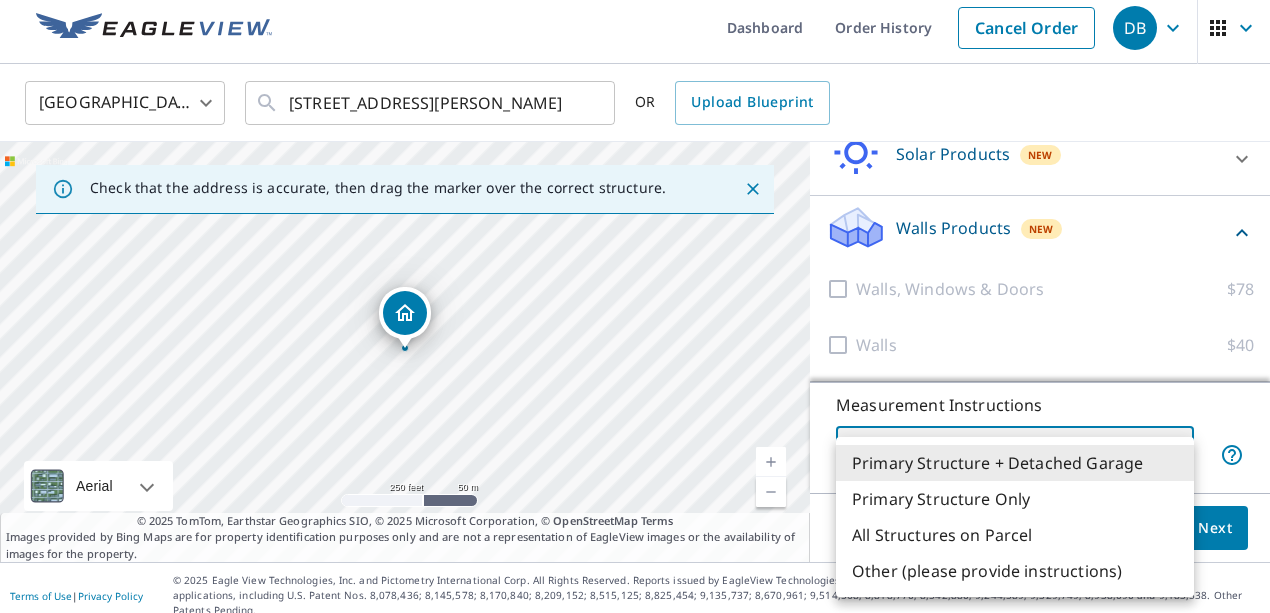 type on "2" 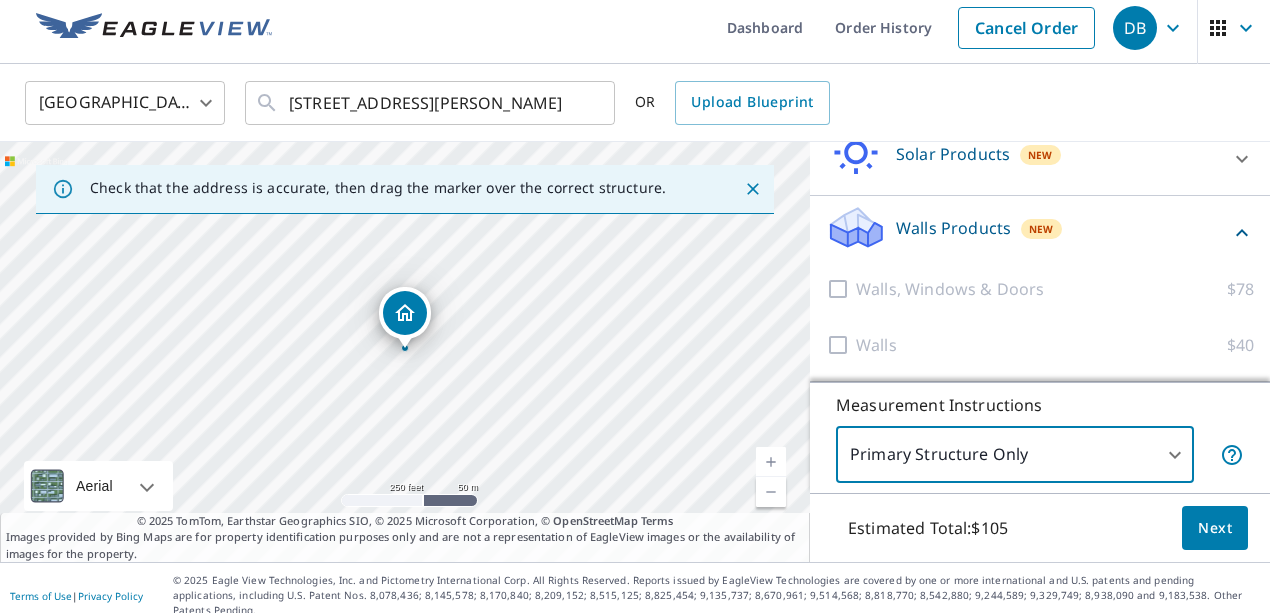 click on "Next" at bounding box center [1215, 528] 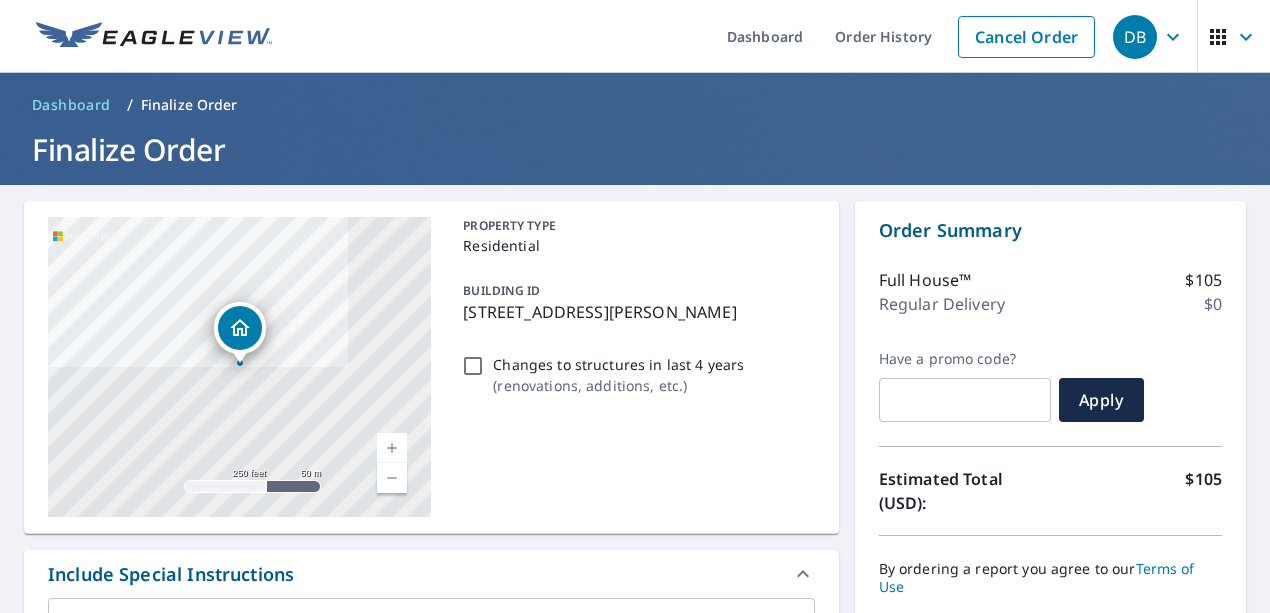 scroll, scrollTop: 0, scrollLeft: 0, axis: both 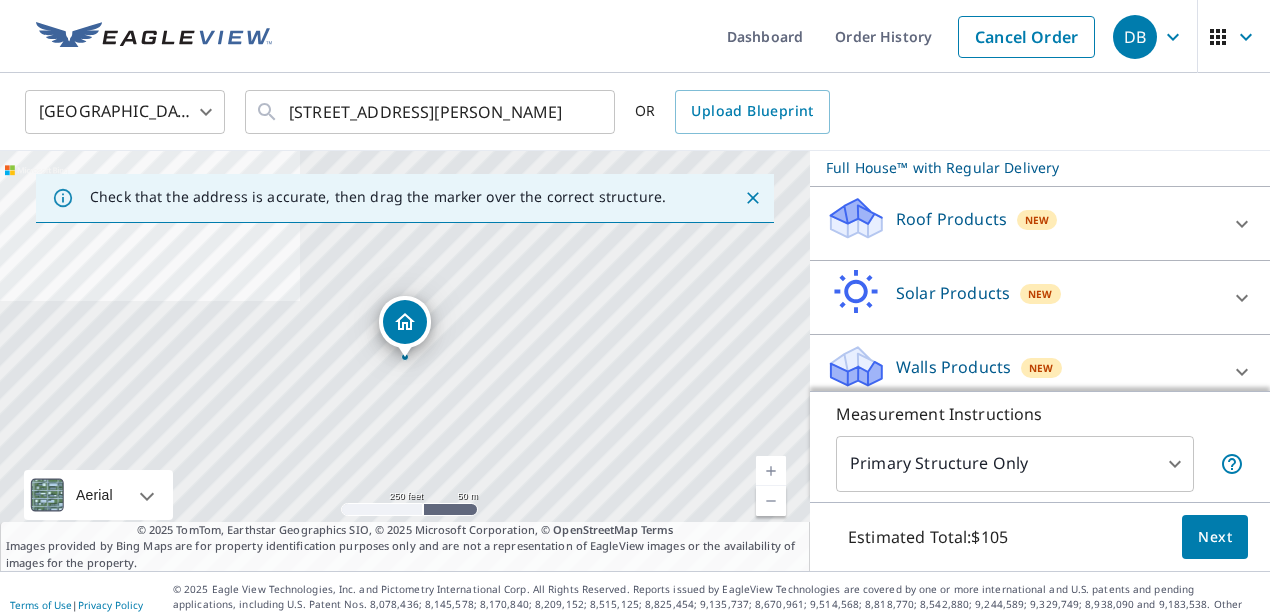 click on "Walls Products New" at bounding box center [1022, 371] 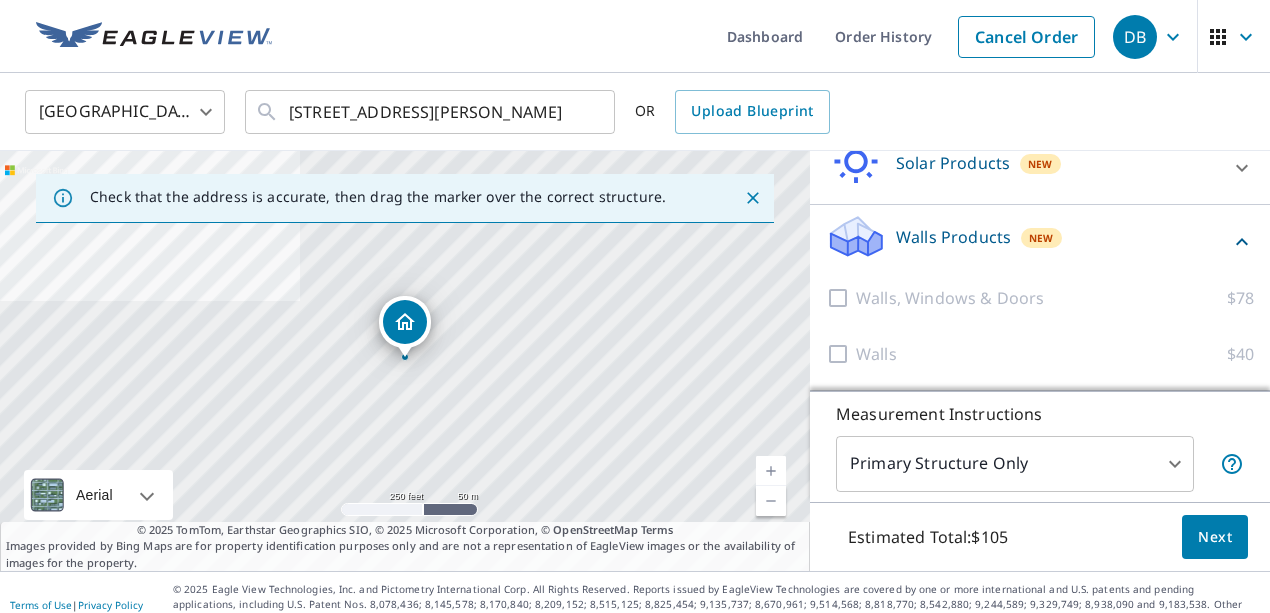 scroll, scrollTop: 396, scrollLeft: 0, axis: vertical 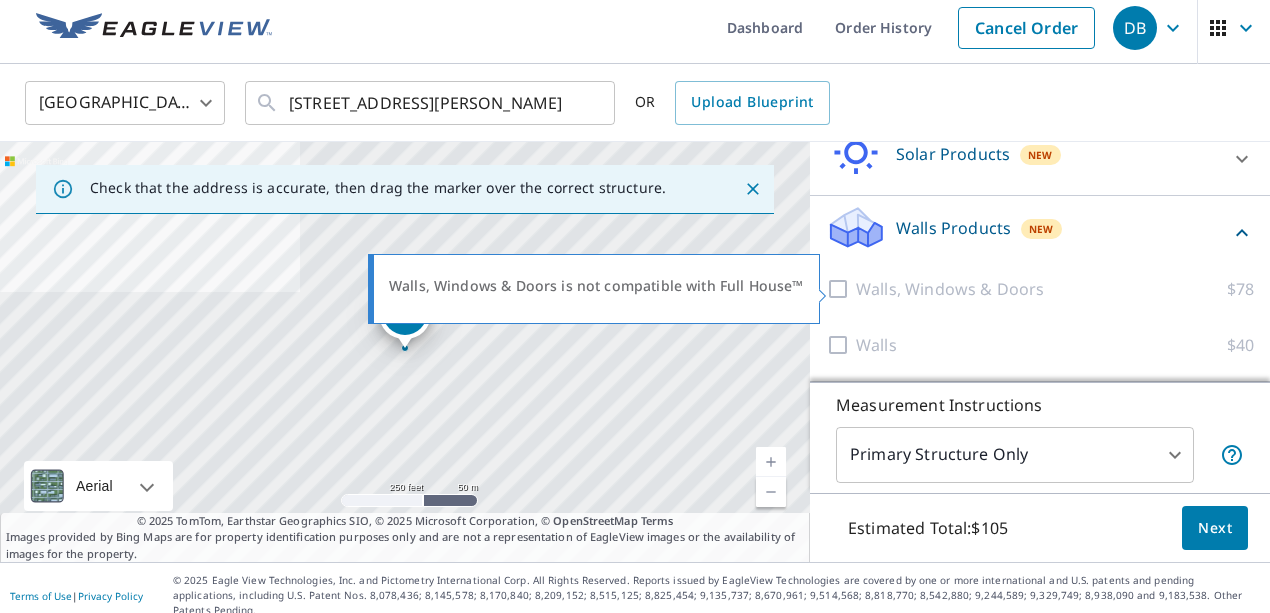 click at bounding box center [841, 289] 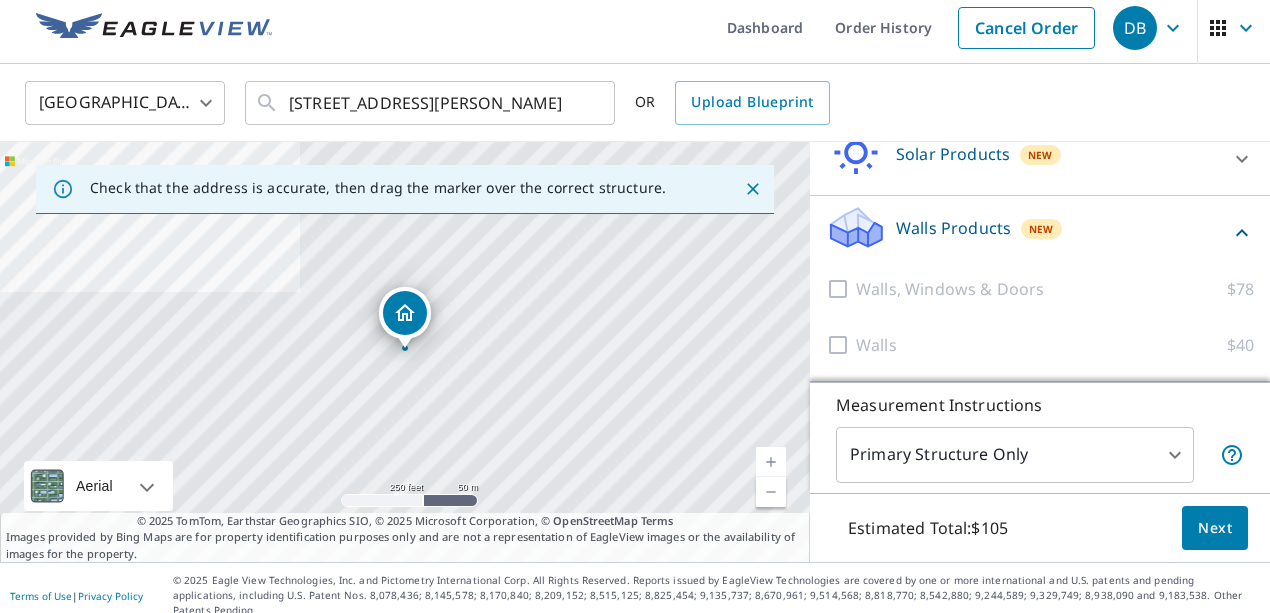 click at bounding box center [771, 462] 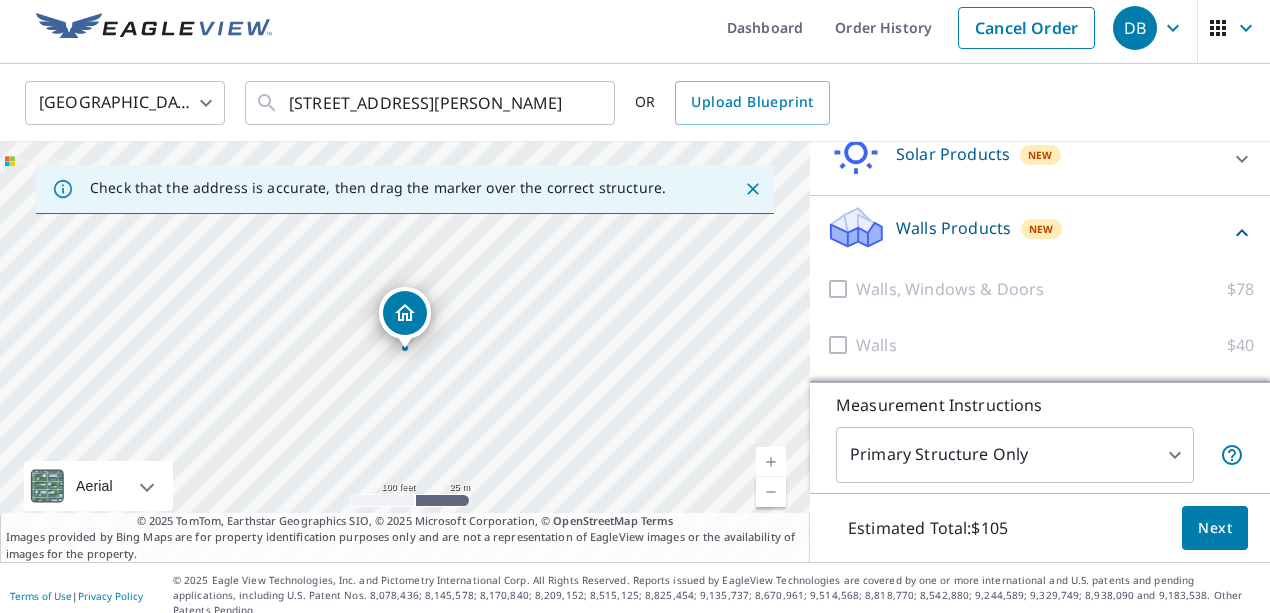click at bounding box center [771, 462] 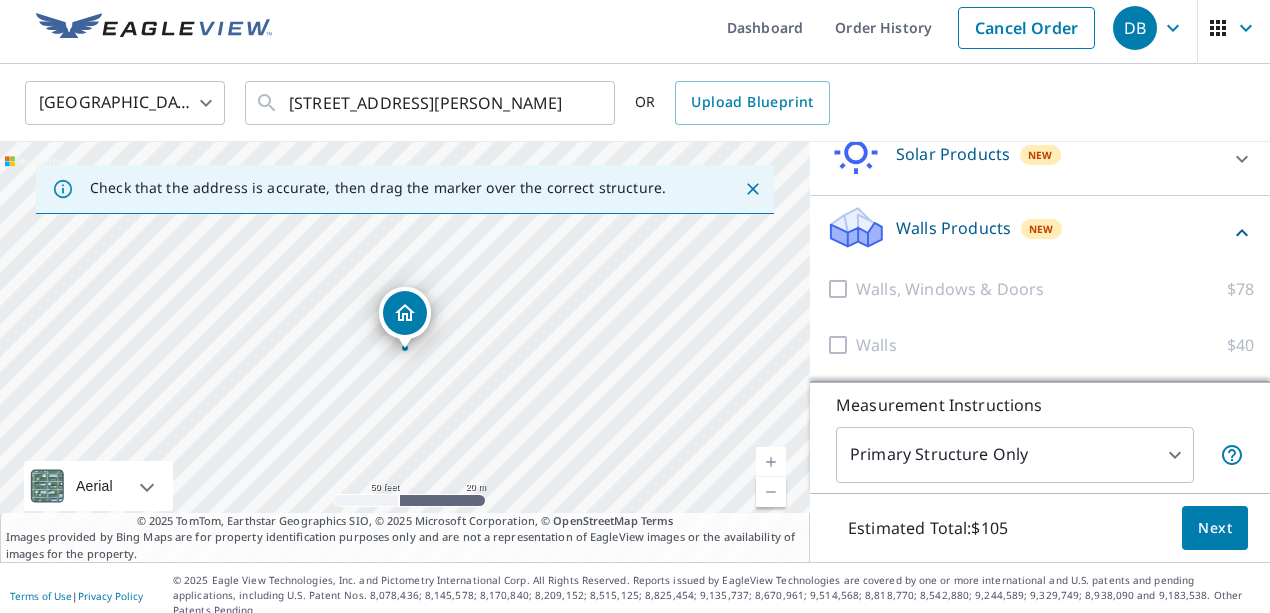 click at bounding box center [771, 462] 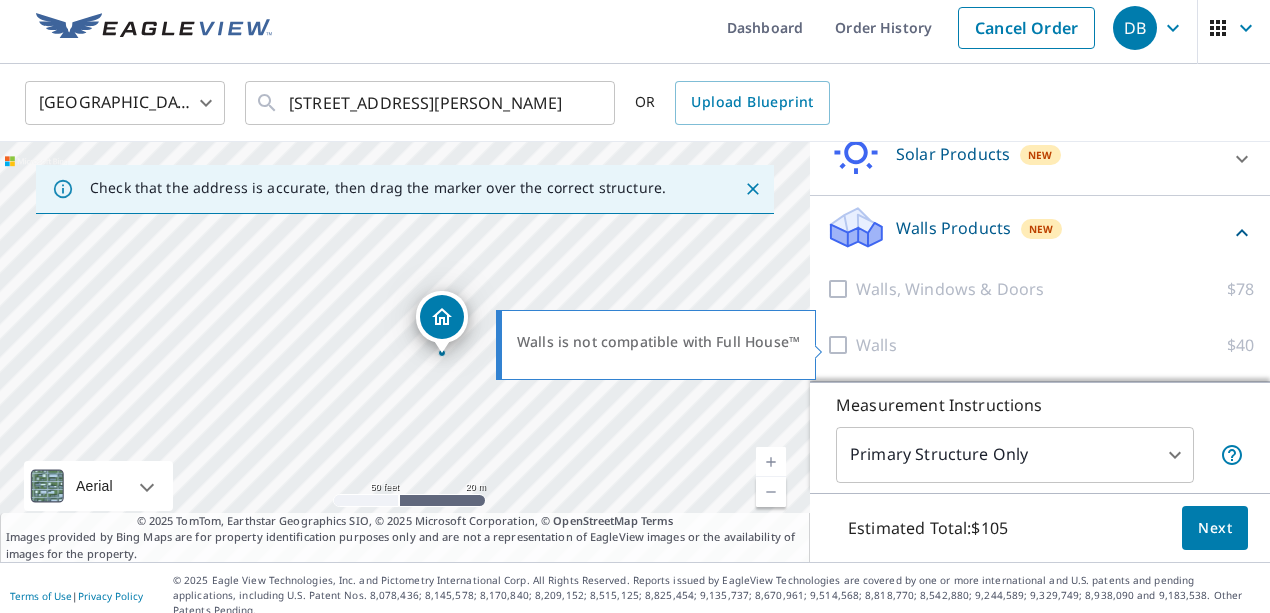 click at bounding box center [841, 345] 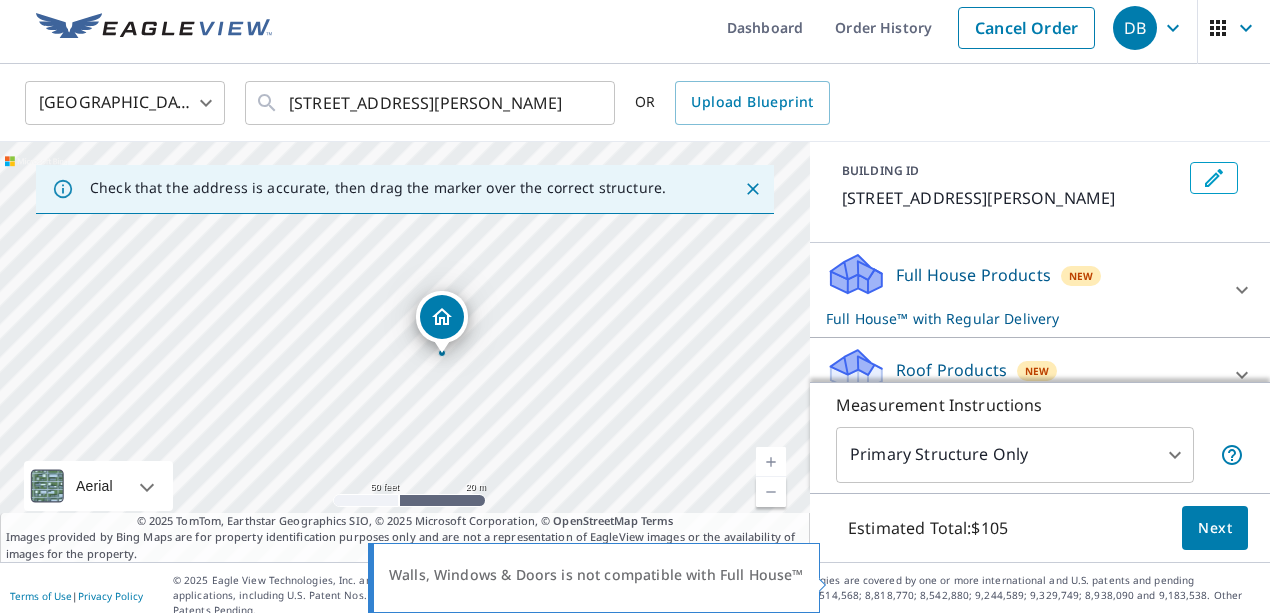 scroll, scrollTop: 109, scrollLeft: 0, axis: vertical 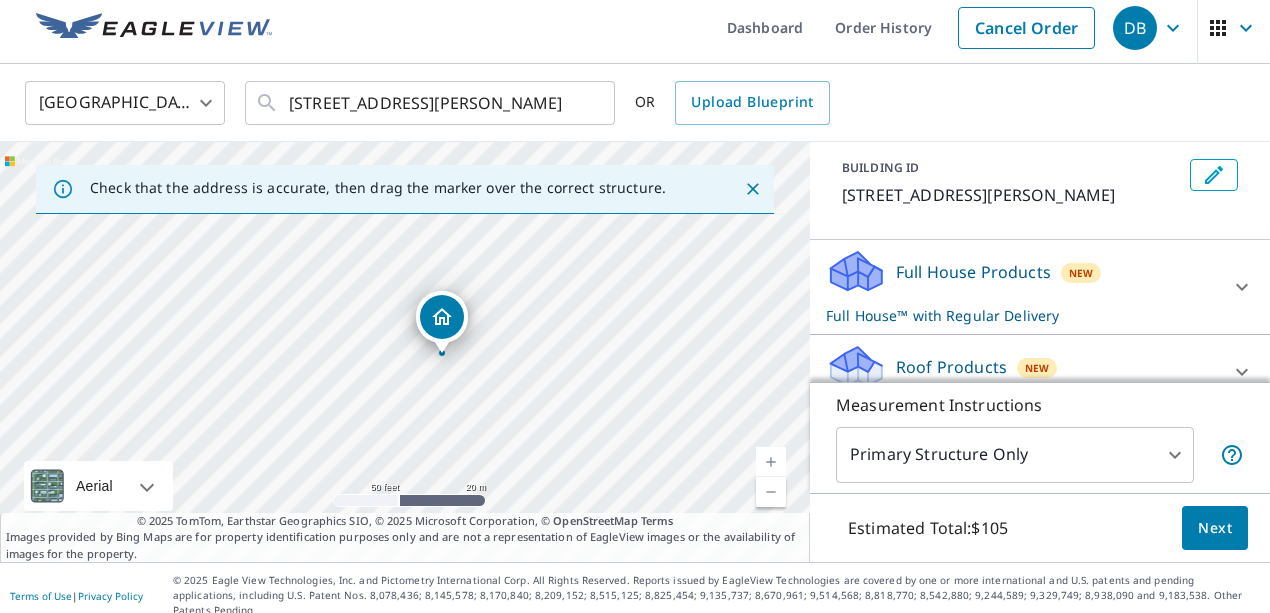 click at bounding box center [1242, 287] 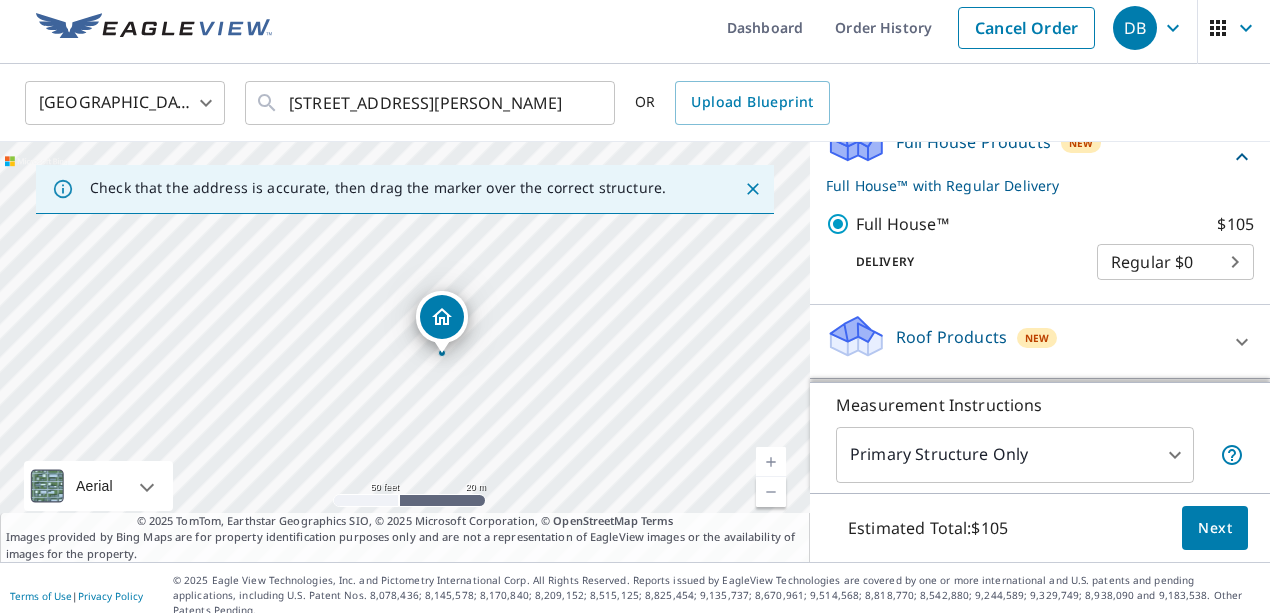 scroll, scrollTop: 244, scrollLeft: 0, axis: vertical 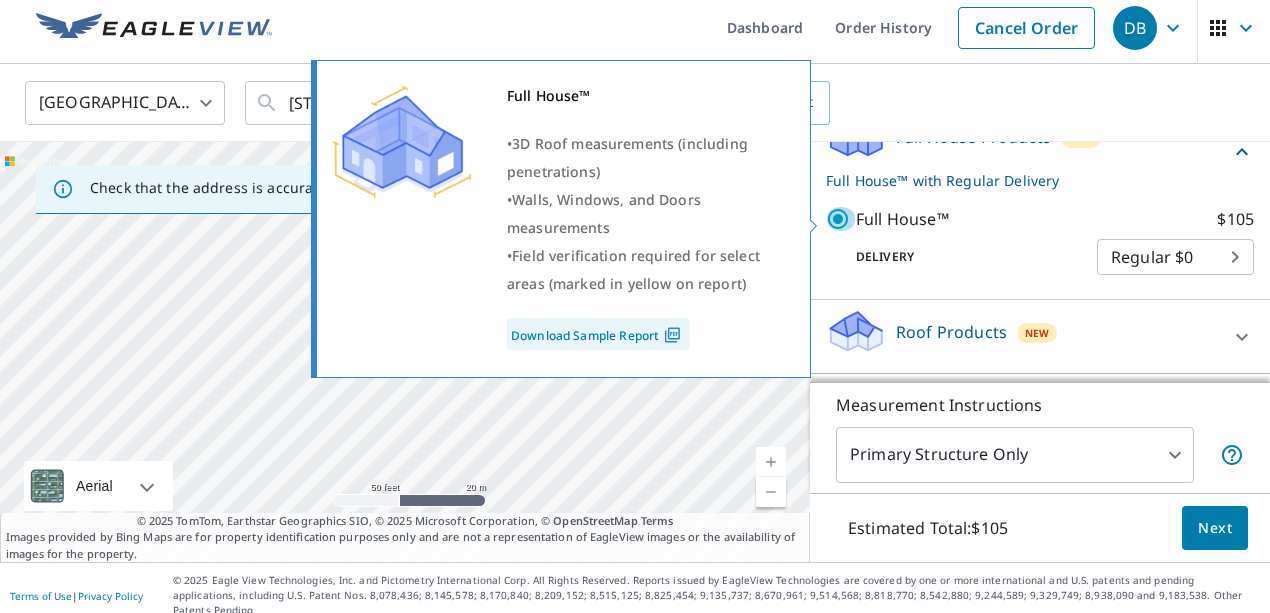 click on "Full House™ $105" at bounding box center [841, 219] 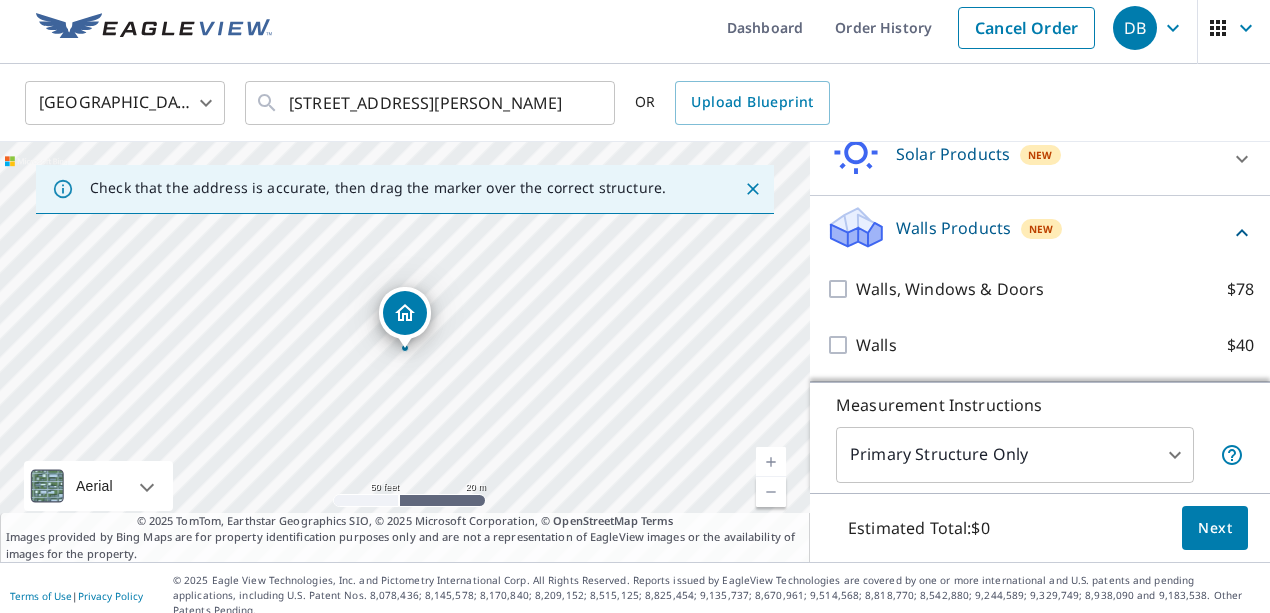 scroll, scrollTop: 431, scrollLeft: 0, axis: vertical 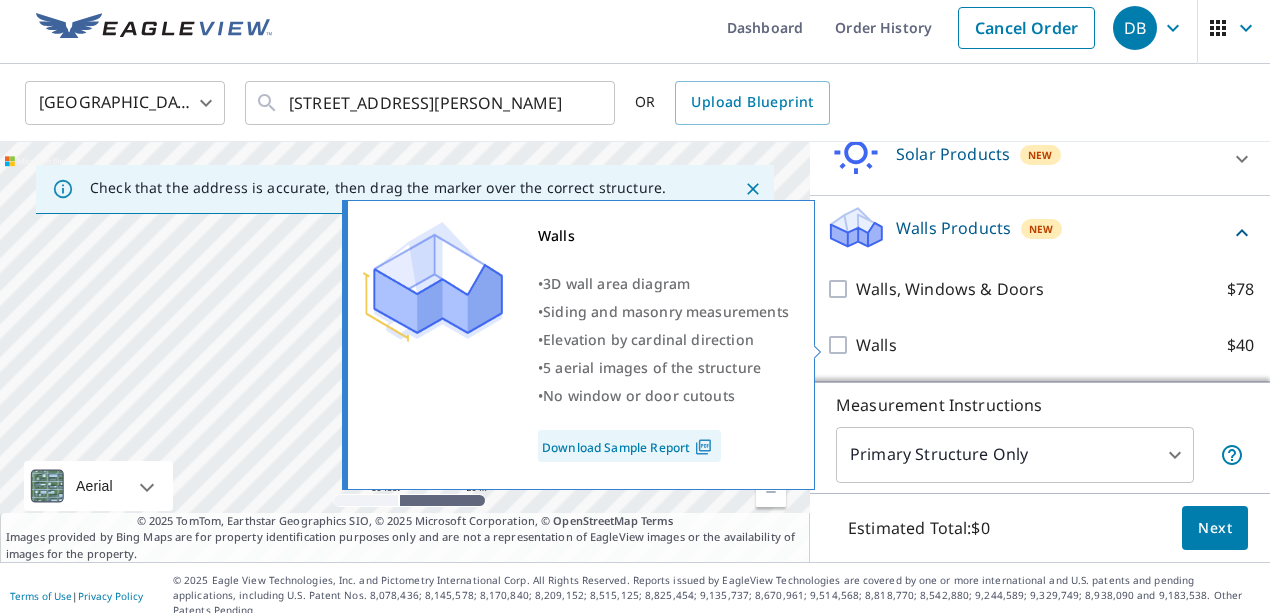 click on "Walls $40" at bounding box center [841, 345] 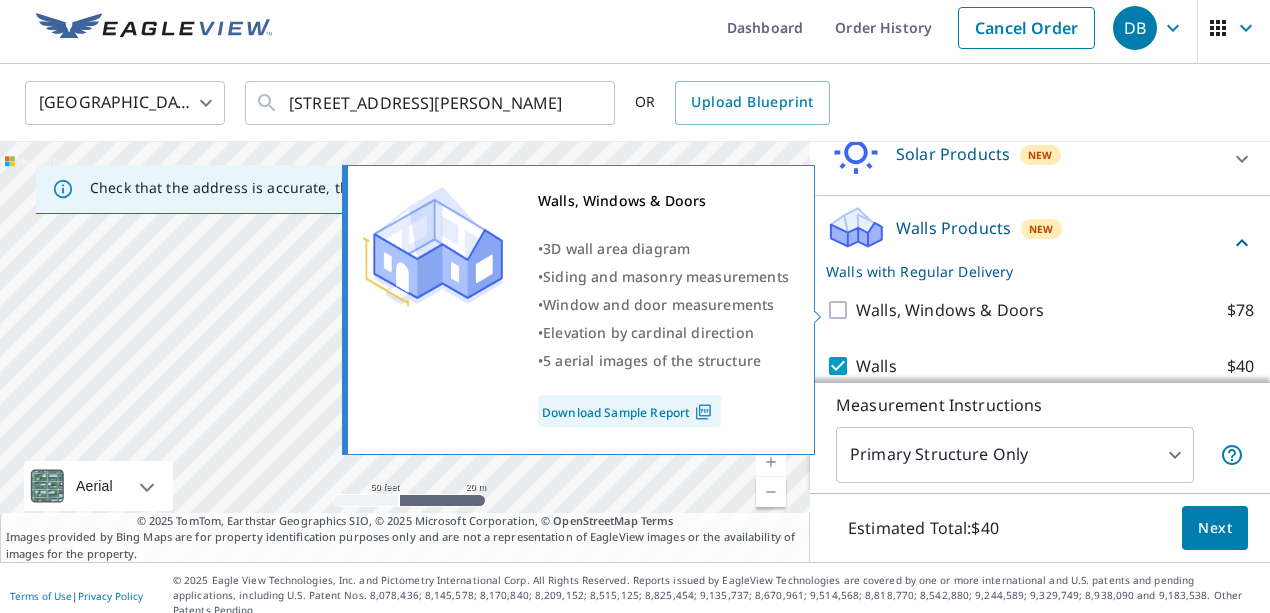 click on "Walls, Windows & Doors $78" at bounding box center [841, 310] 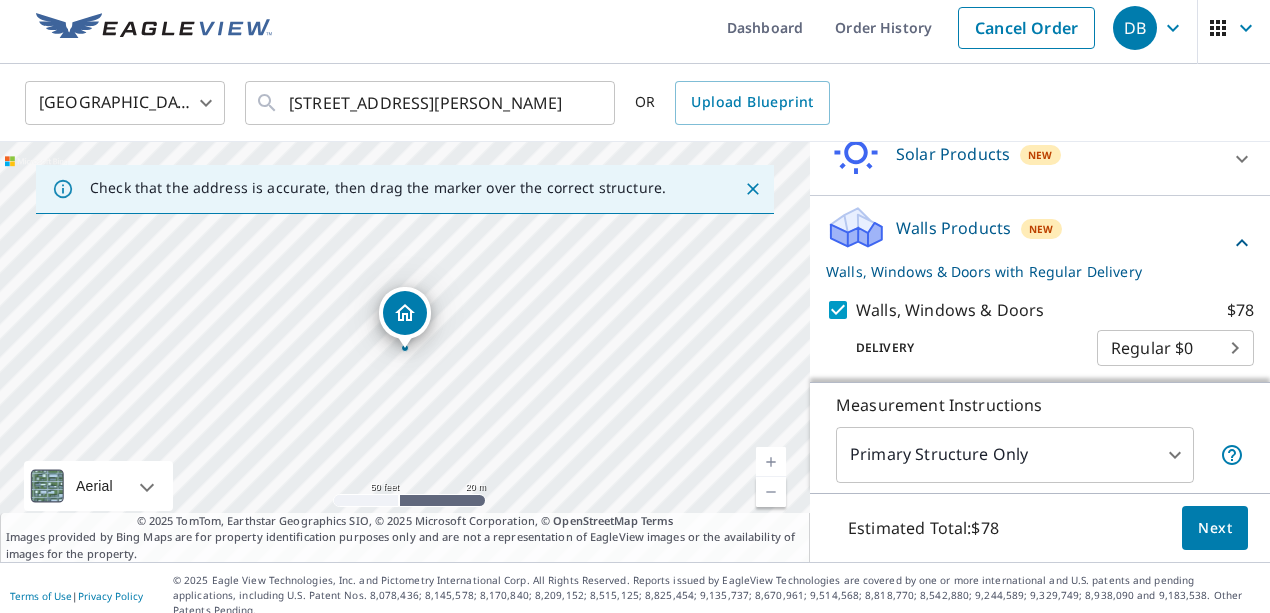 scroll, scrollTop: 0, scrollLeft: 0, axis: both 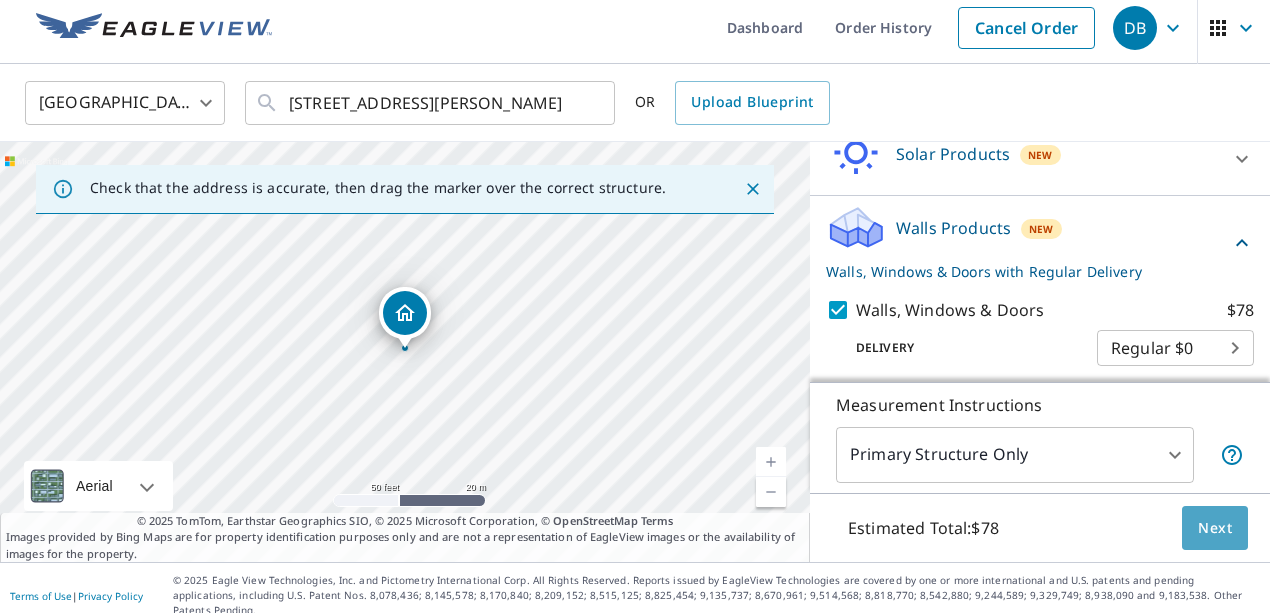 click on "Next" at bounding box center (1215, 528) 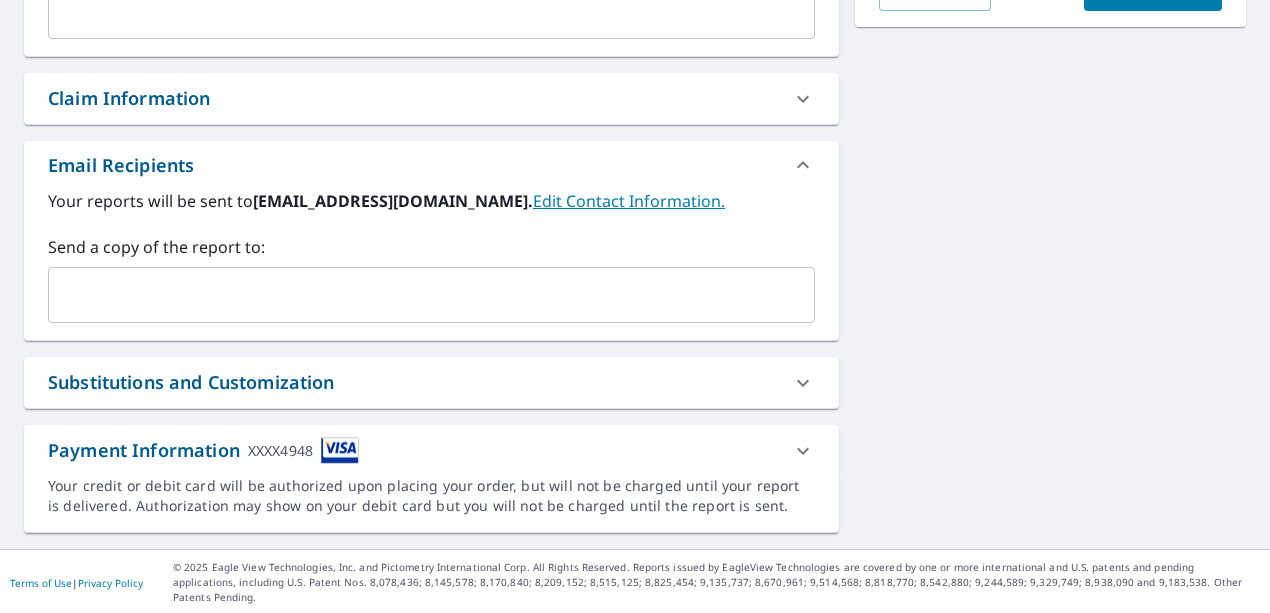 scroll, scrollTop: 640, scrollLeft: 0, axis: vertical 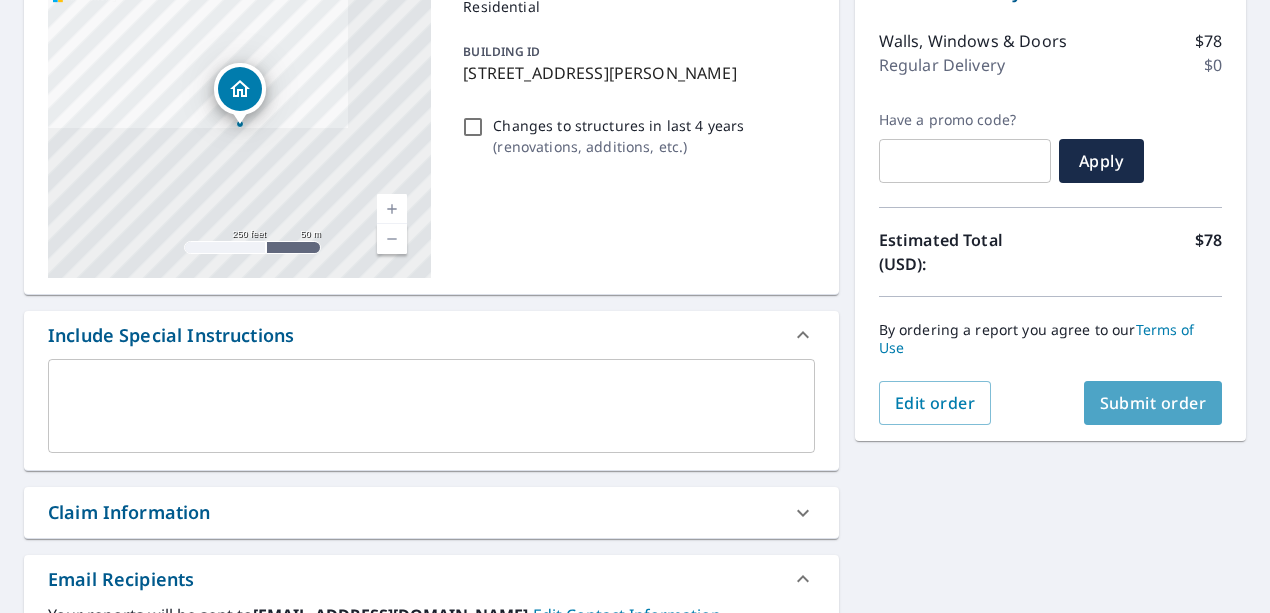 click on "Submit order" at bounding box center (1153, 403) 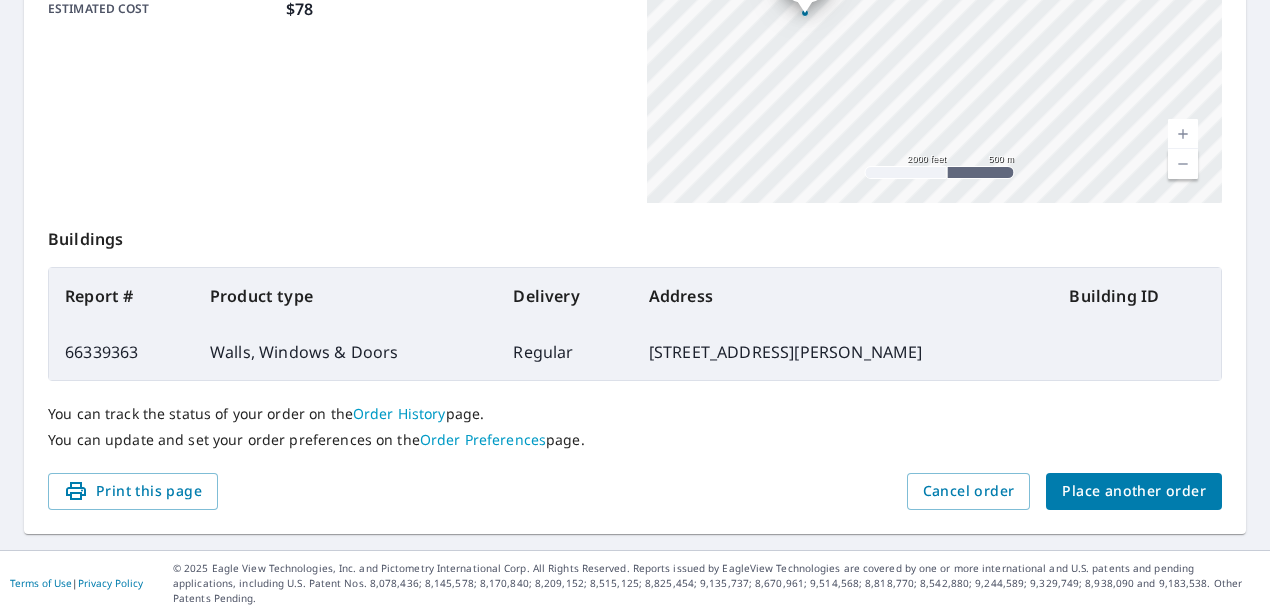 scroll, scrollTop: 563, scrollLeft: 0, axis: vertical 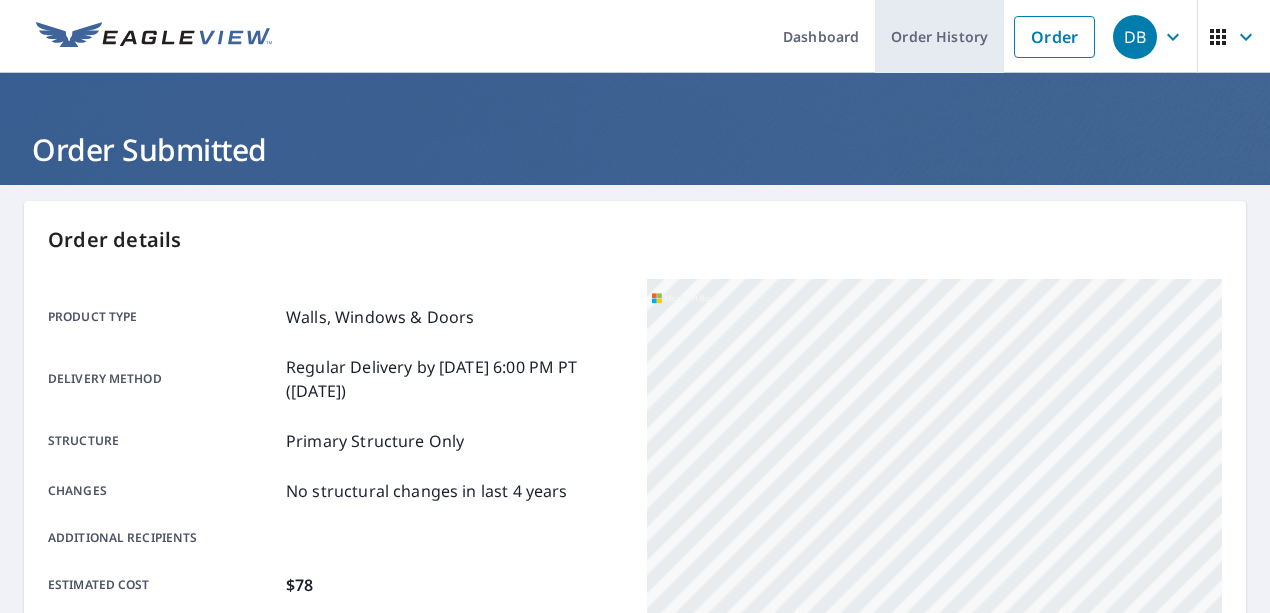 click on "Order History" at bounding box center (939, 36) 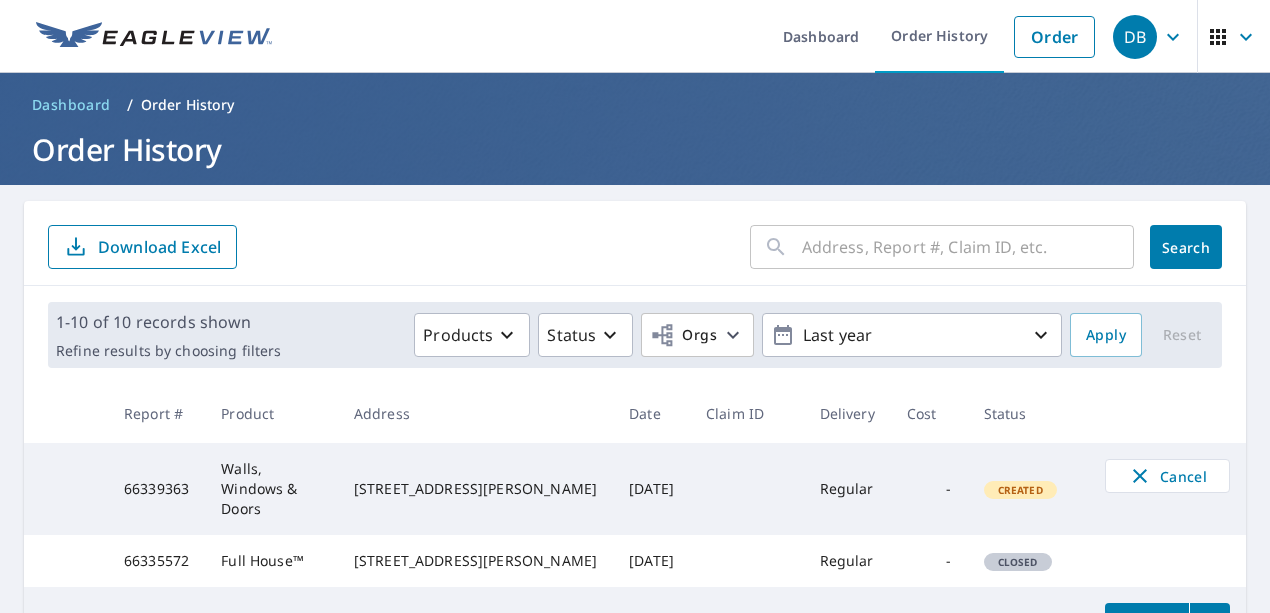scroll, scrollTop: 0, scrollLeft: 0, axis: both 